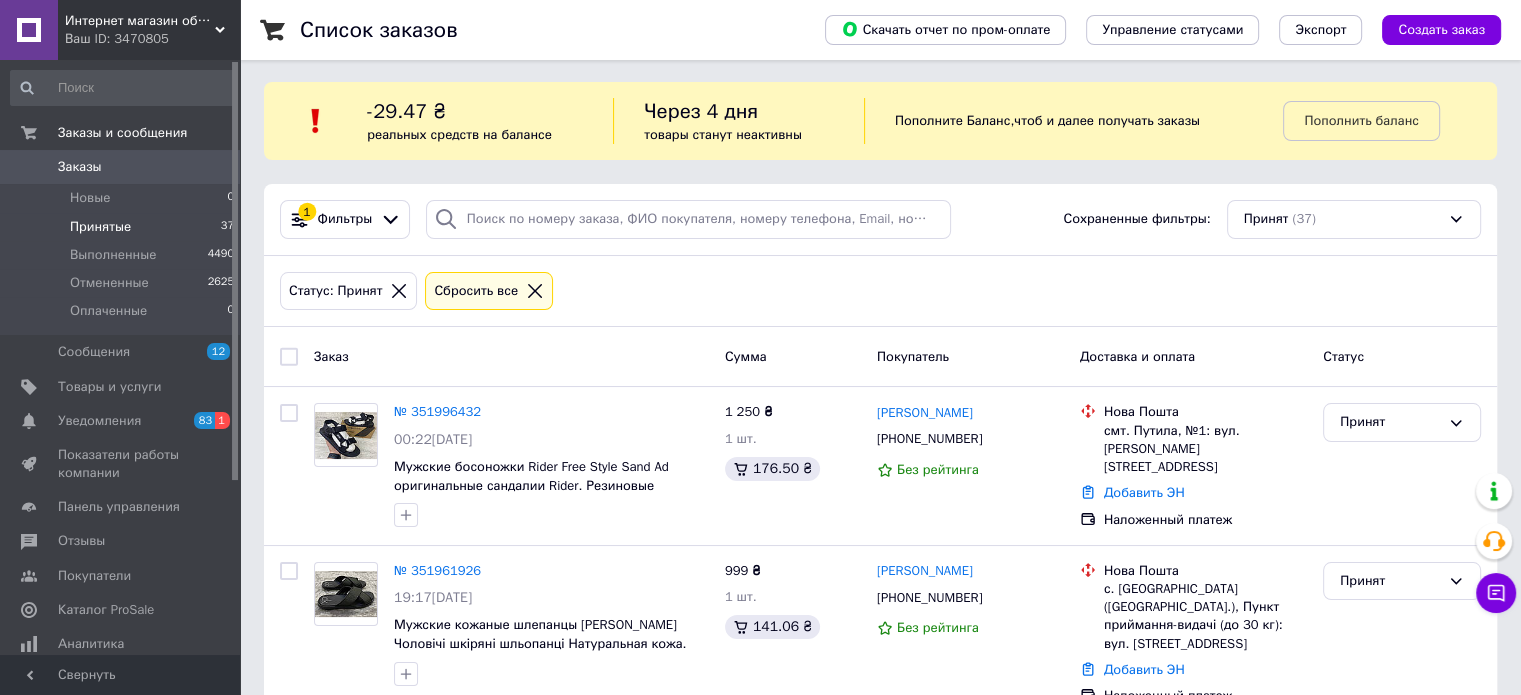 scroll, scrollTop: 0, scrollLeft: 0, axis: both 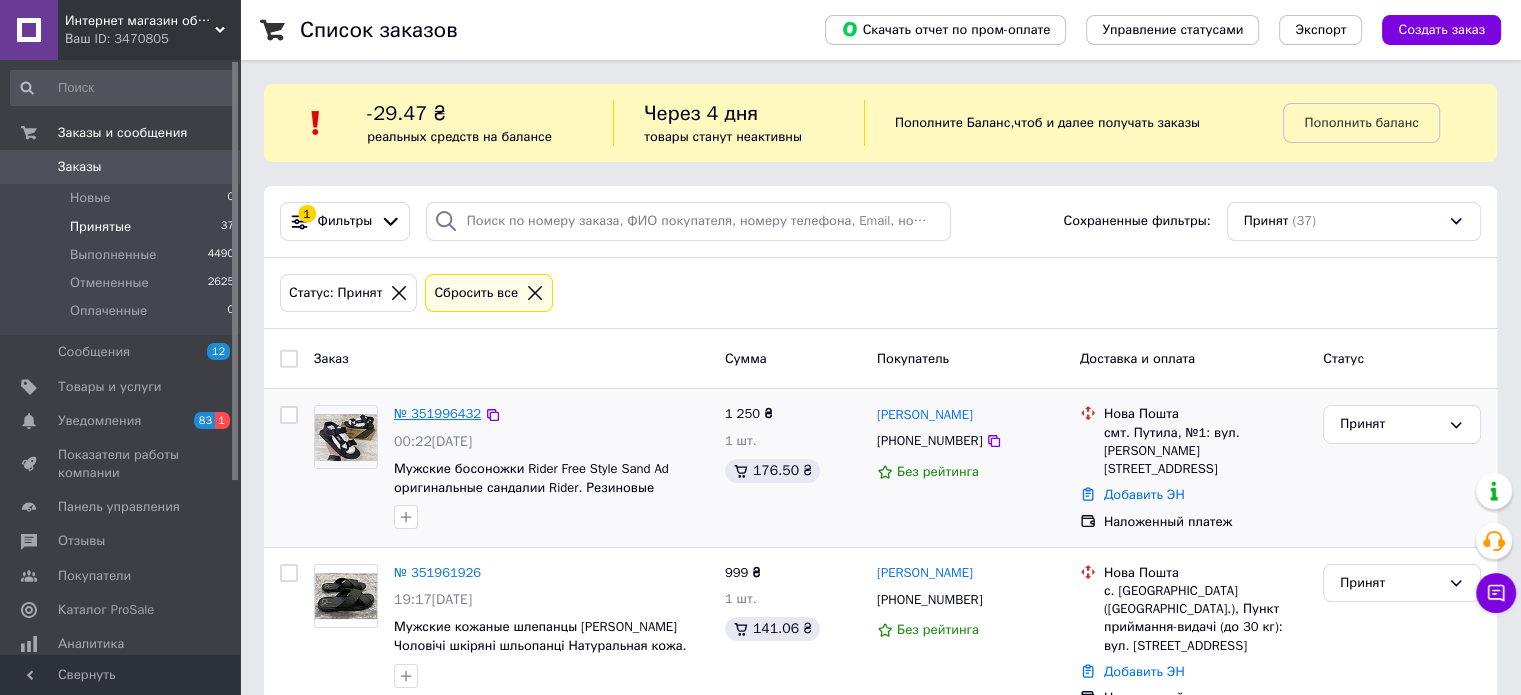 click on "№ 351996432" at bounding box center (437, 413) 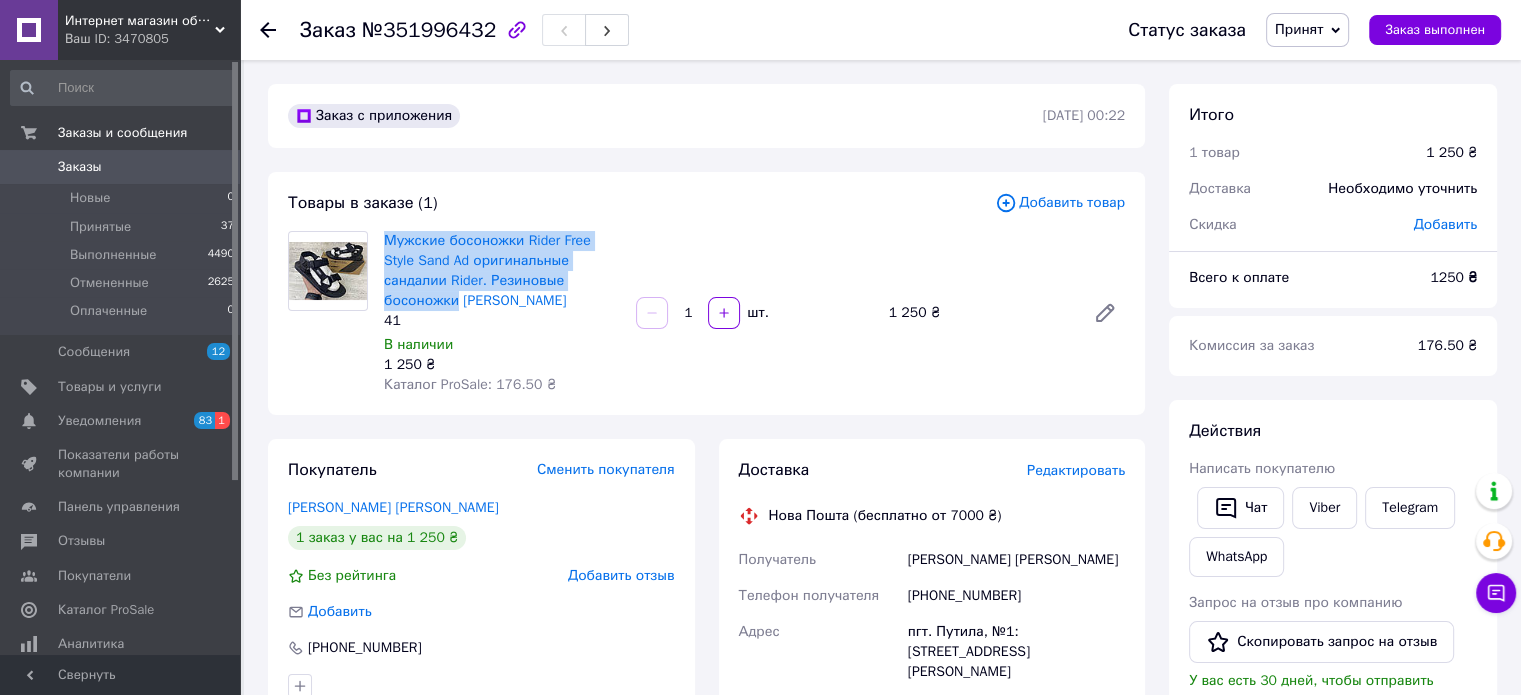 drag, startPoint x: 380, startPoint y: 239, endPoint x: 597, endPoint y: 275, distance: 219.96591 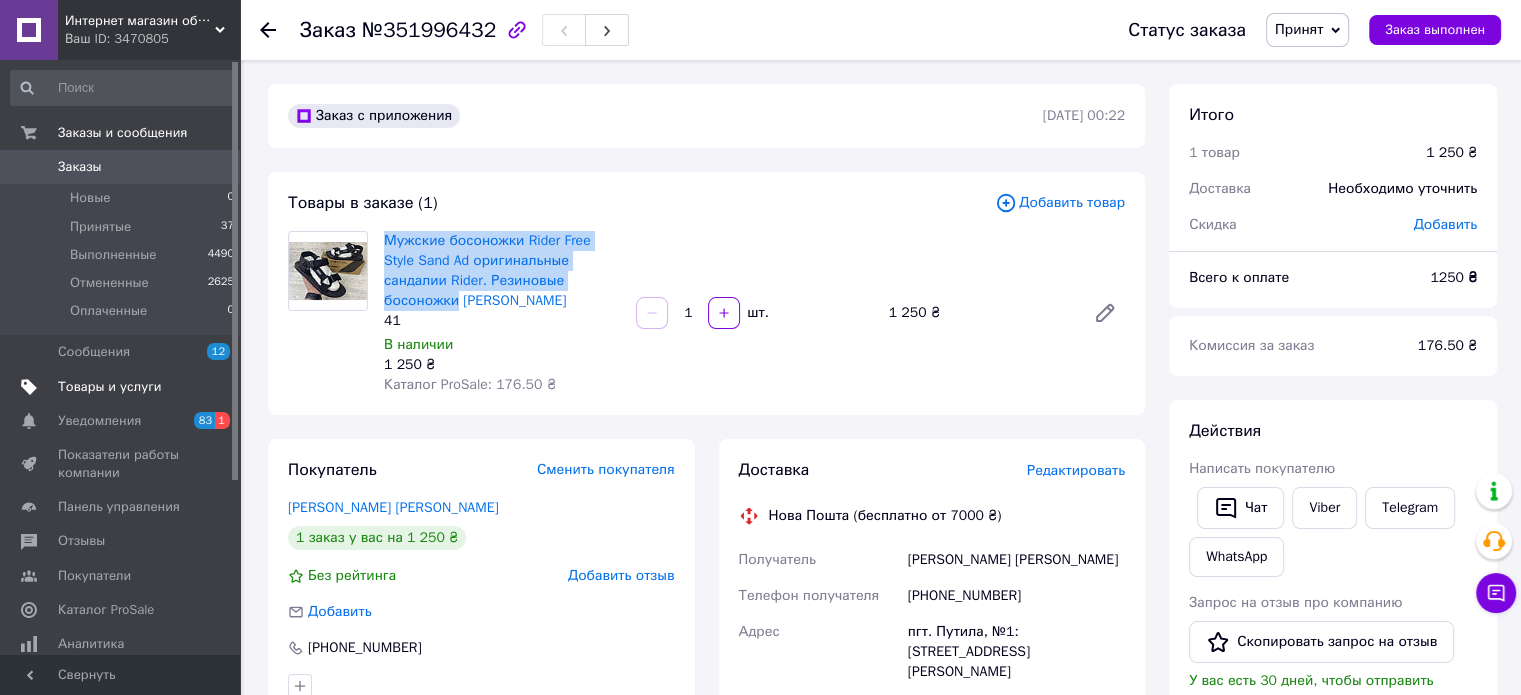 click on "Товары и услуги" at bounding box center [110, 387] 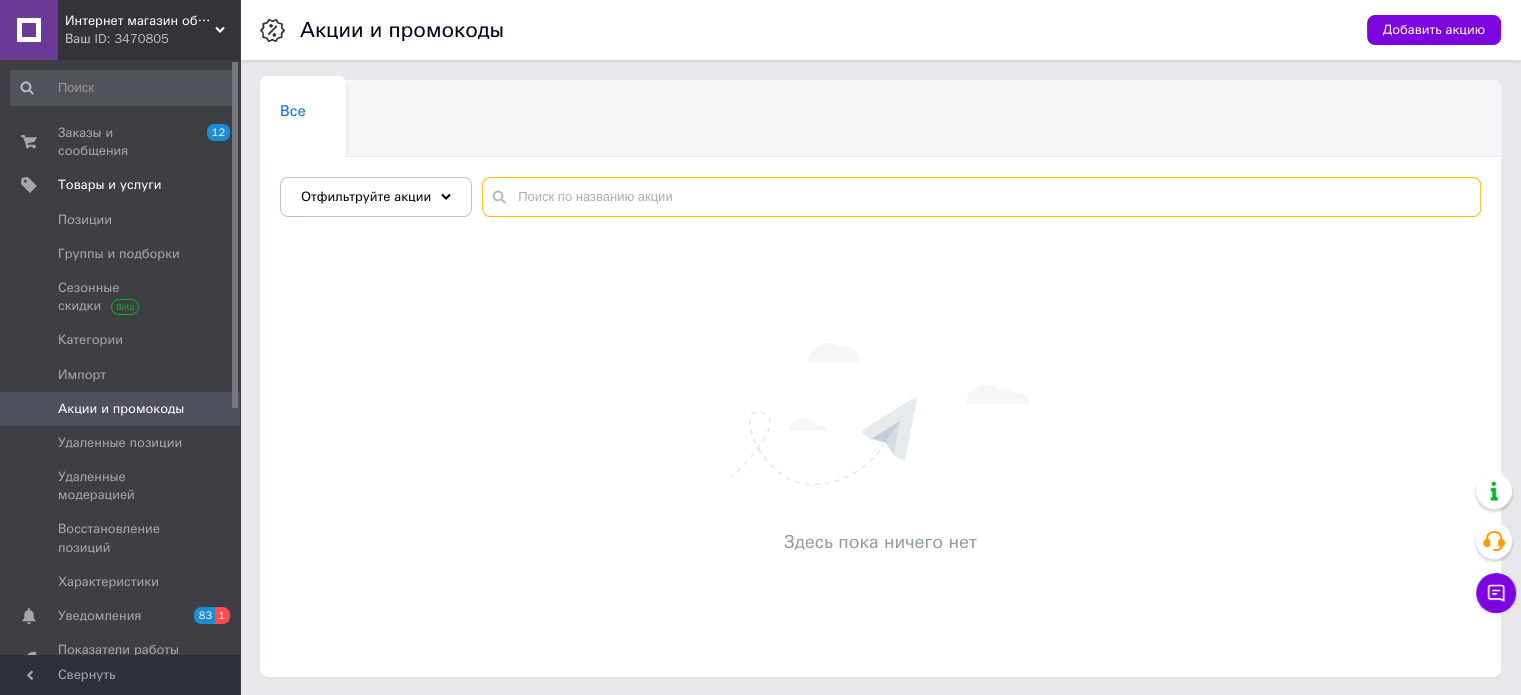 click at bounding box center (981, 197) 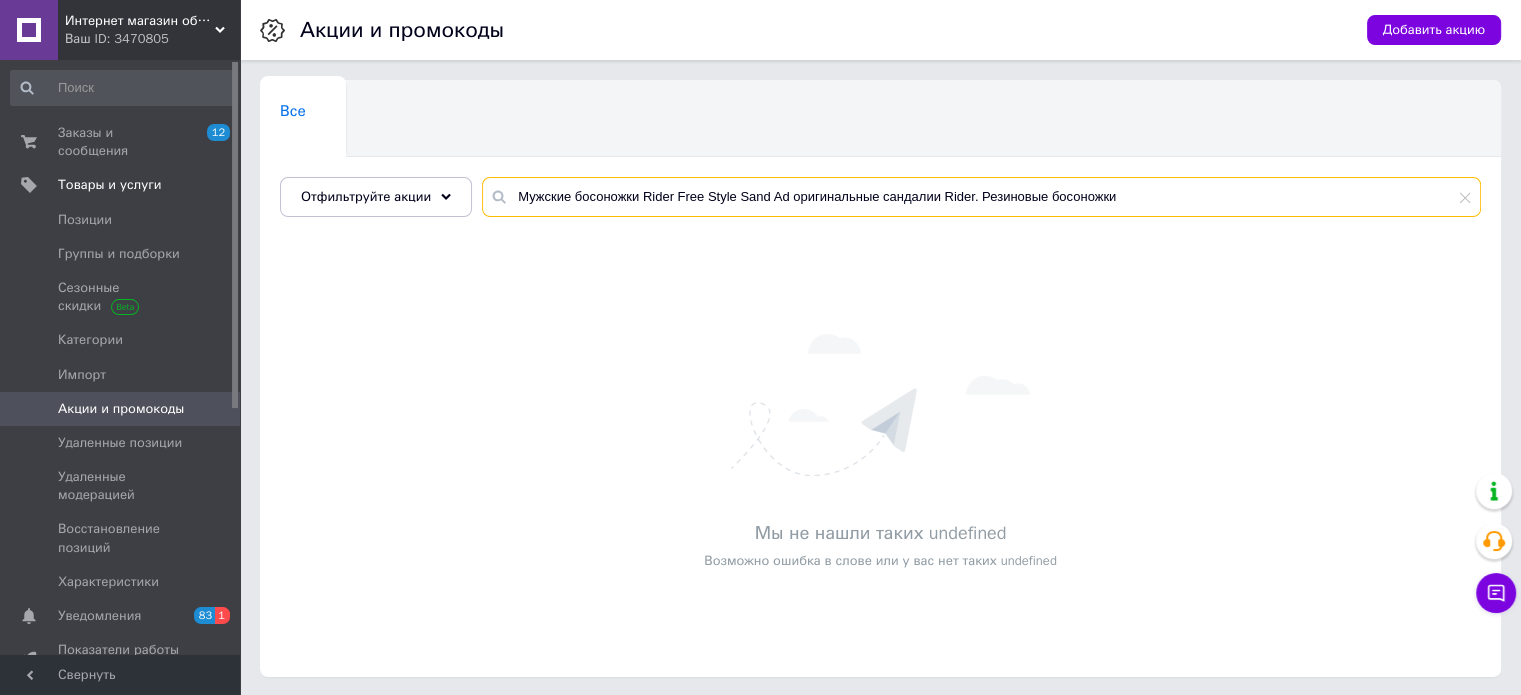 click on "Мужские босоножки Rider Free Style Sand Ad оригинальные сандалии Rider. Резиновые босоножки" at bounding box center (981, 197) 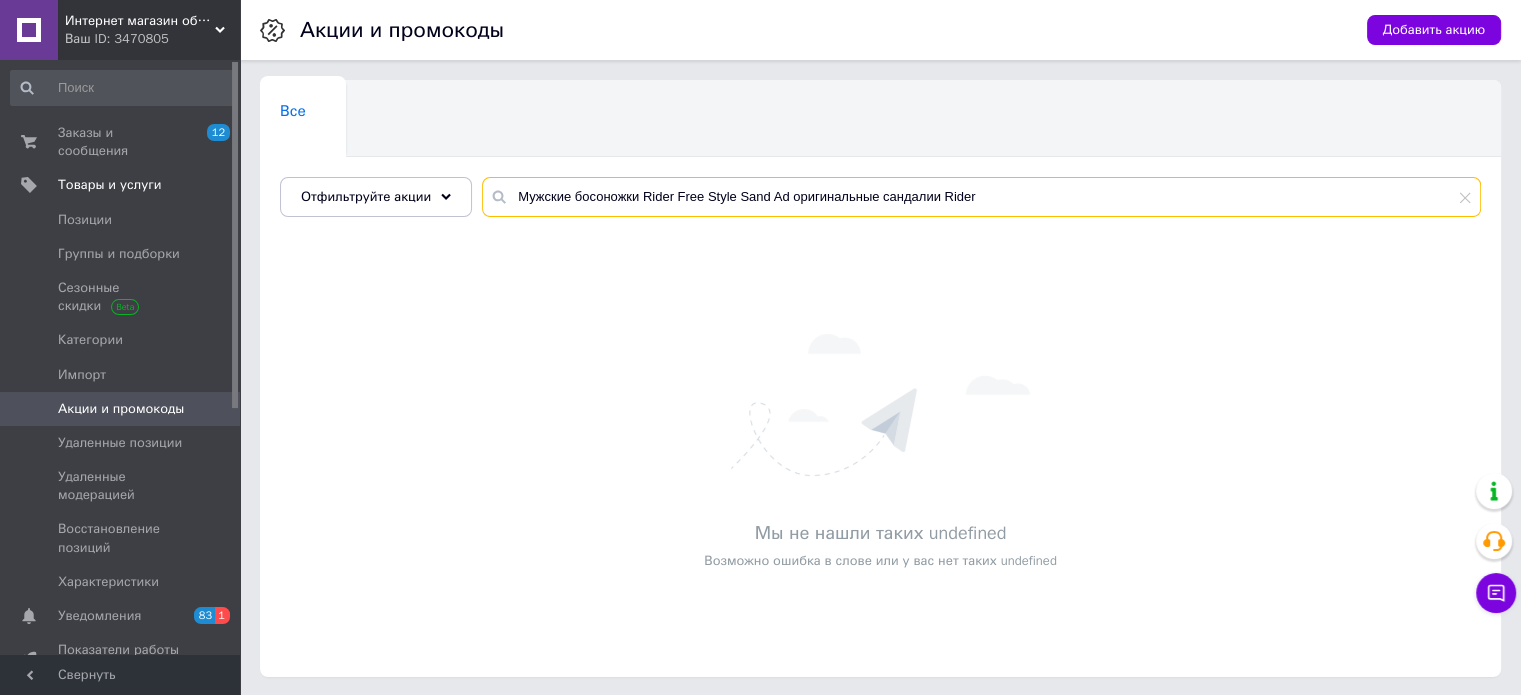 drag, startPoint x: 916, startPoint y: 211, endPoint x: 1376, endPoint y: 197, distance: 460.21298 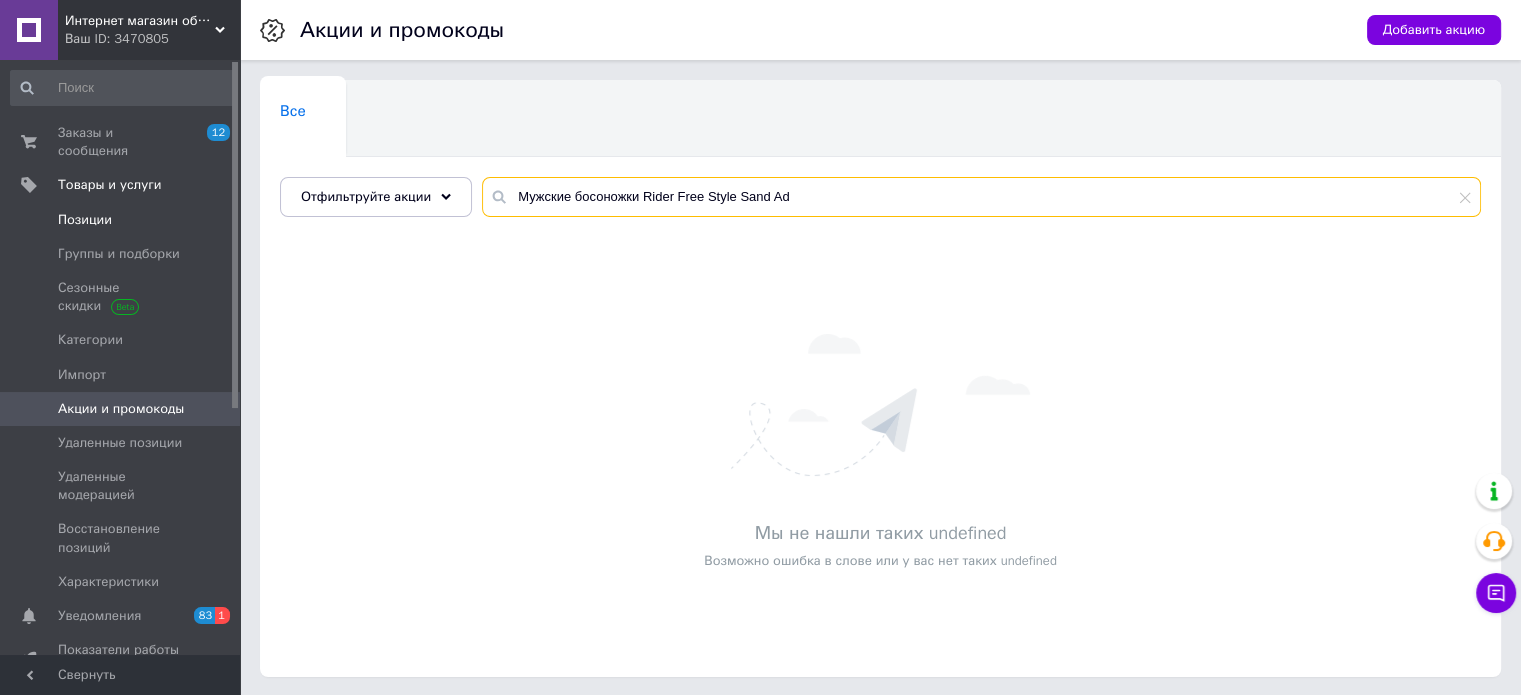 type on "Мужские босоножки Rider Free Style Sand Ad" 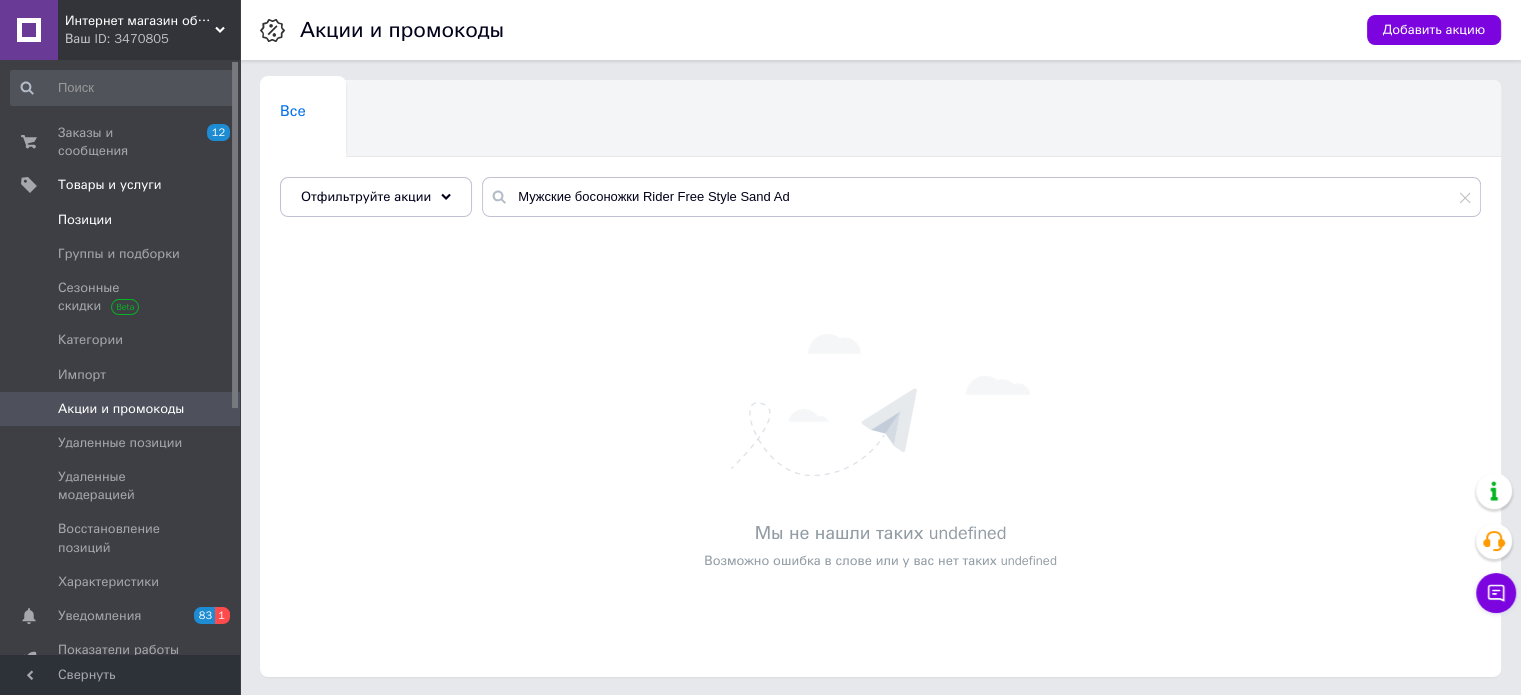 click on "Позиции" at bounding box center [121, 220] 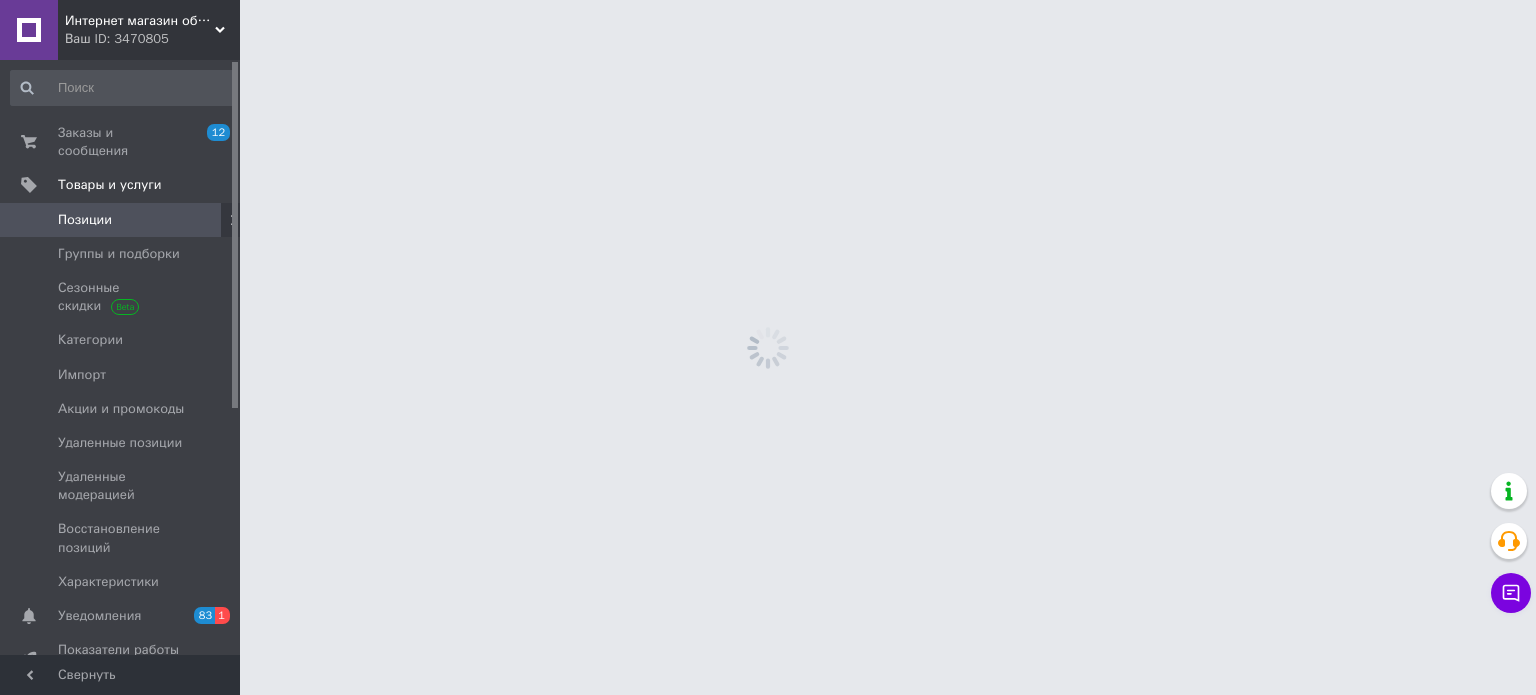click on "Интернет магазин обуви "Скороходик" Ваш ID: 3470805 Сайт Интернет магазин обуви "Скороходик" Кабинет покупателя Проверить состояние системы Страница на портале Справка Выйти Заказы и сообщения 12 0 Товары и услуги Позиции Группы и подборки Сезонные скидки Категории Импорт Акции и промокоды Удаленные позиции Удаленные модерацией Восстановление позиций Характеристики Уведомления 83 1 Показатели работы компании Панель управления Отзывы Покупатели Каталог ProSale Аналитика Инструменты вебмастера и SEO Маркет" at bounding box center [768, 0] 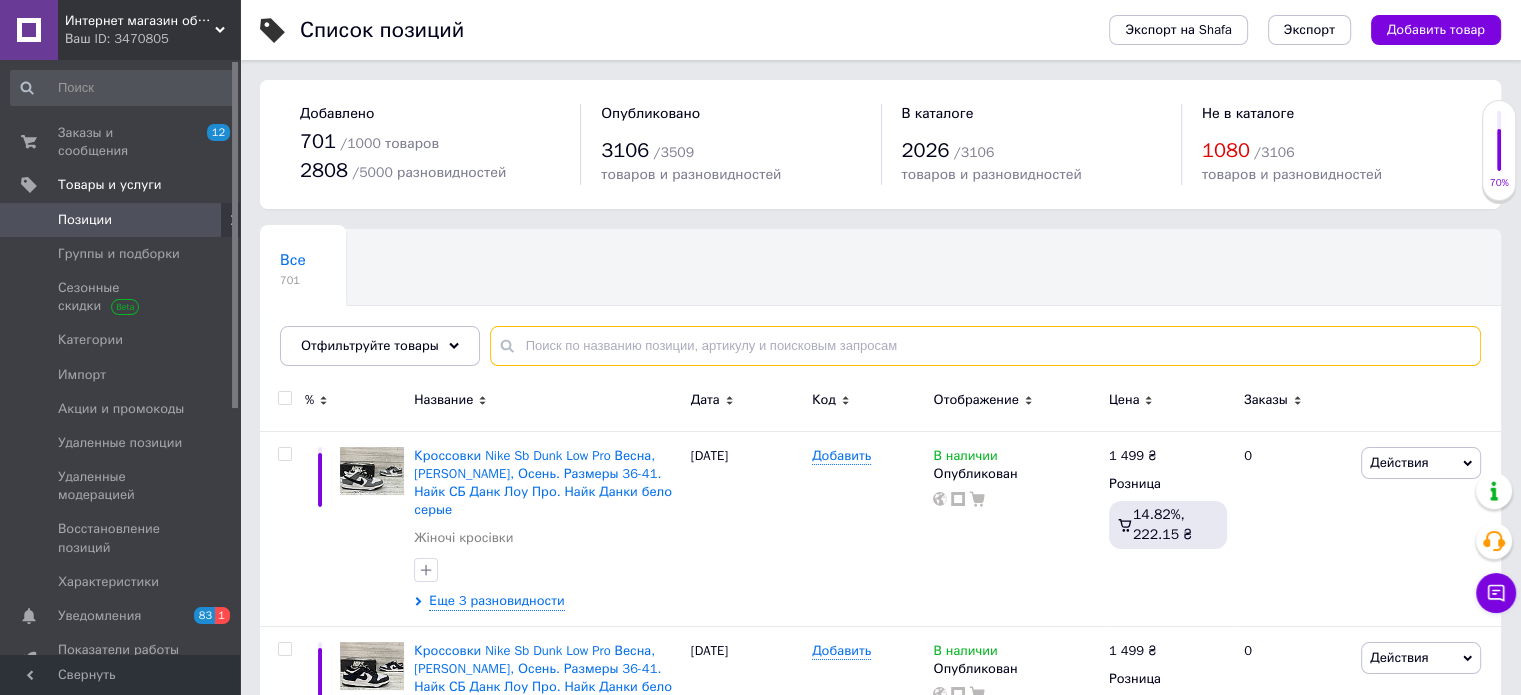 click at bounding box center [985, 346] 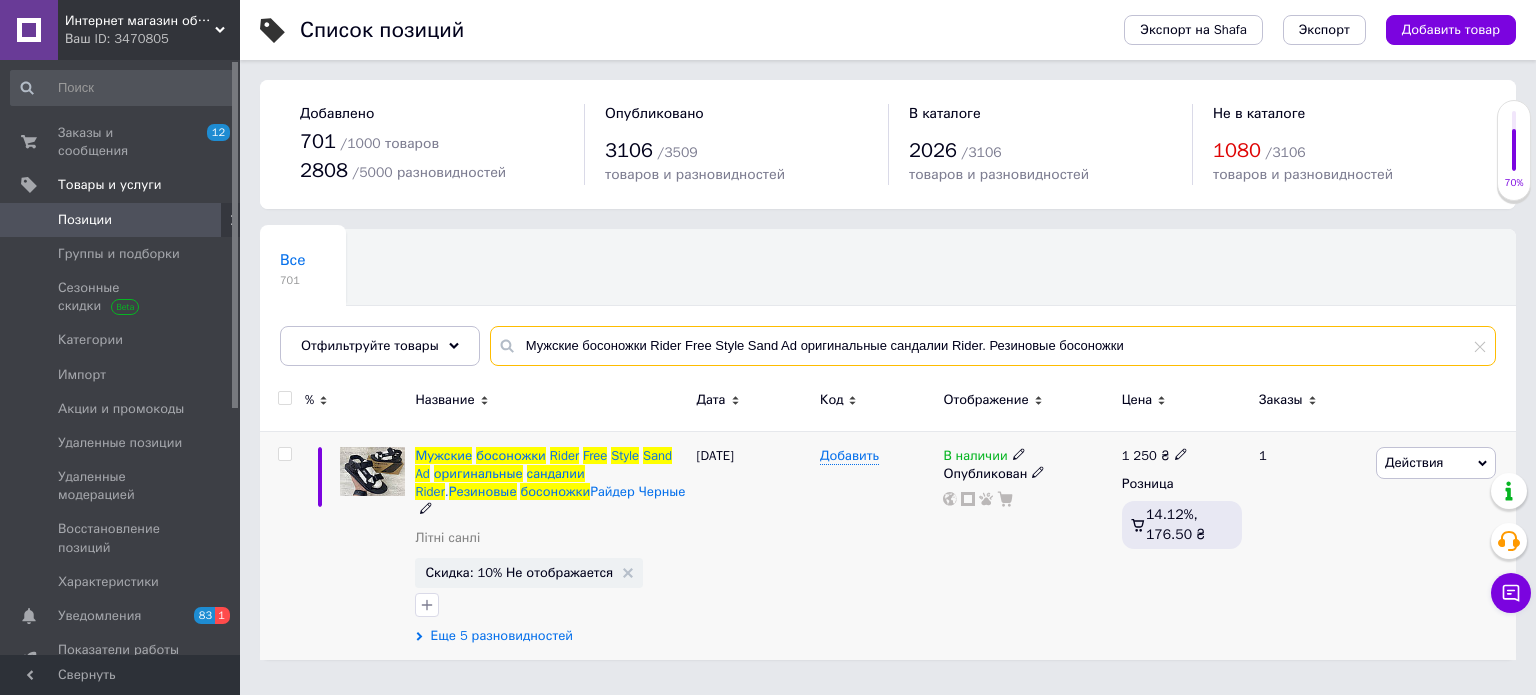 type on "Мужские босоножки Rider Free Style Sand Ad оригинальные сандалии Rider. Резиновые босоножки" 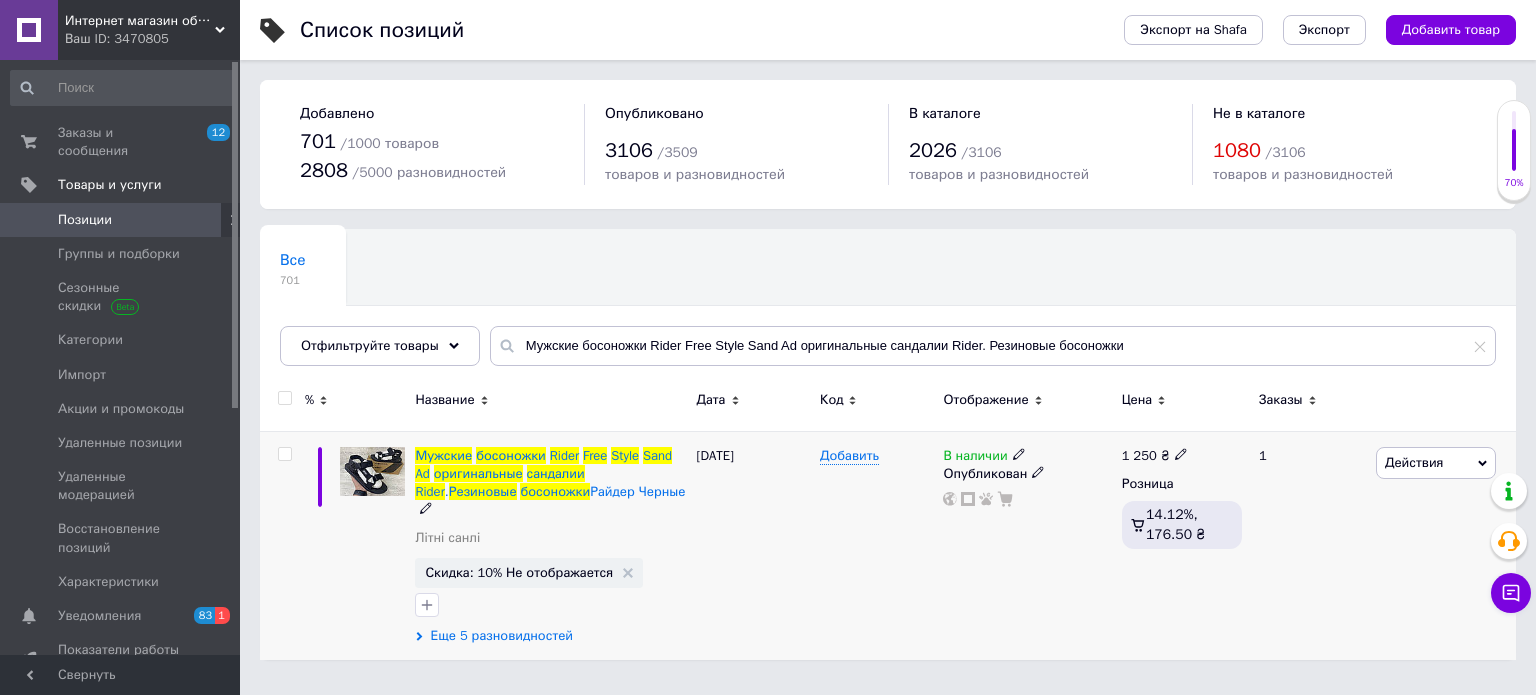 click on "Еще 5 разновидностей" at bounding box center (501, 636) 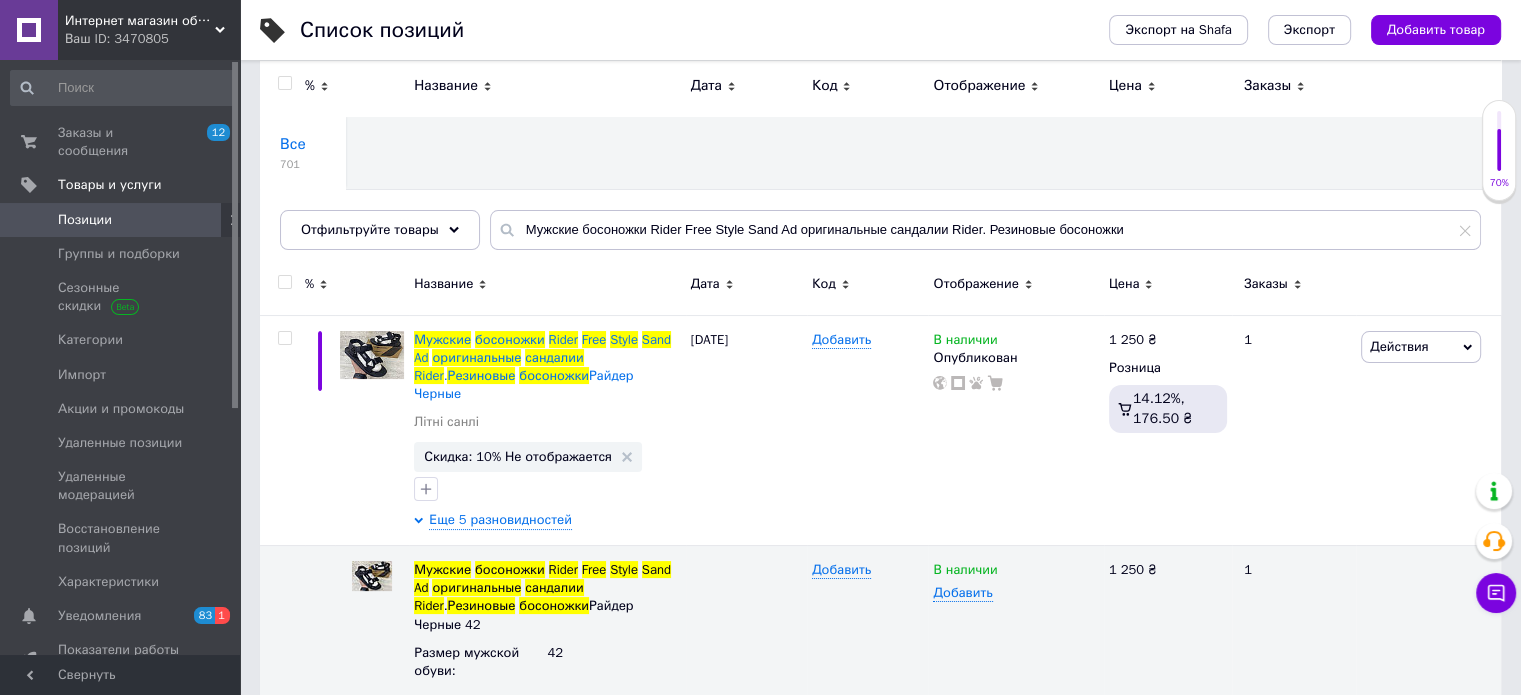 scroll, scrollTop: 0, scrollLeft: 0, axis: both 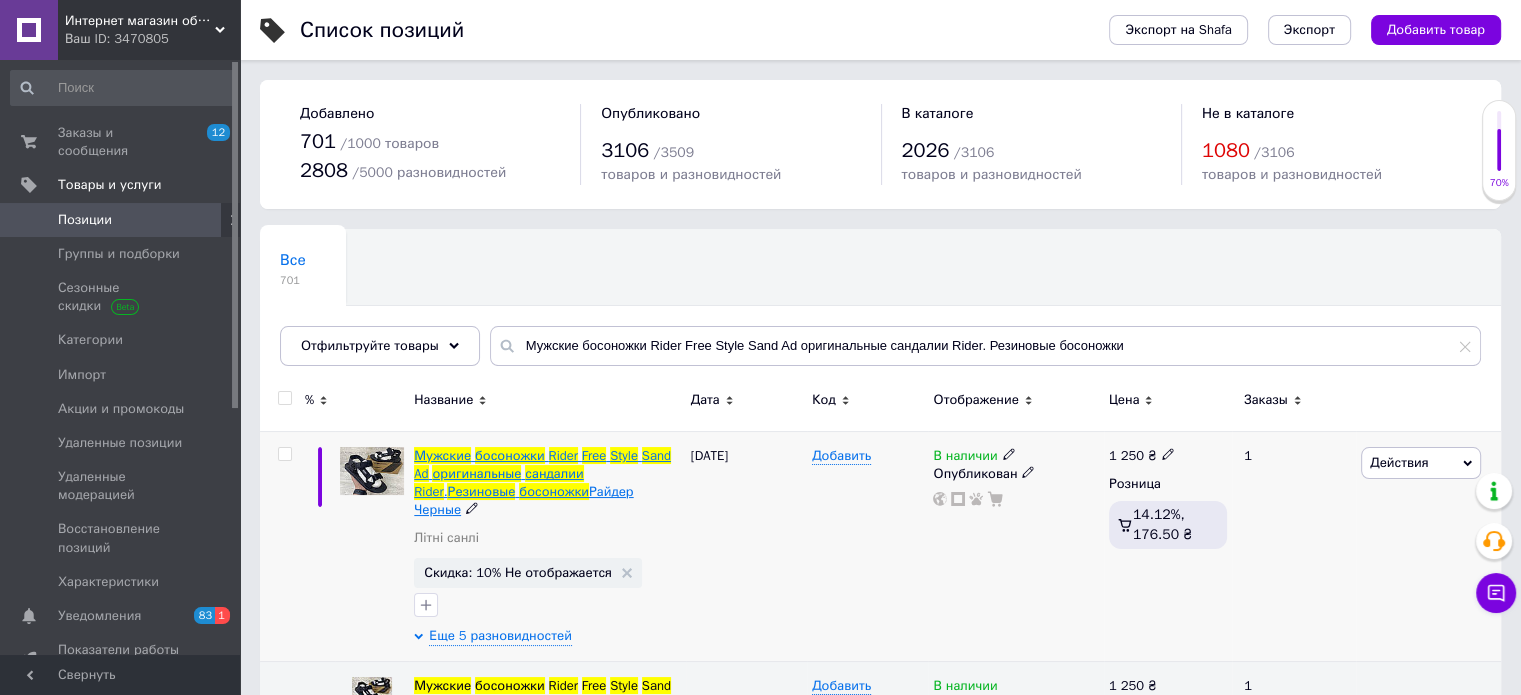 click on "Rider" at bounding box center [563, 455] 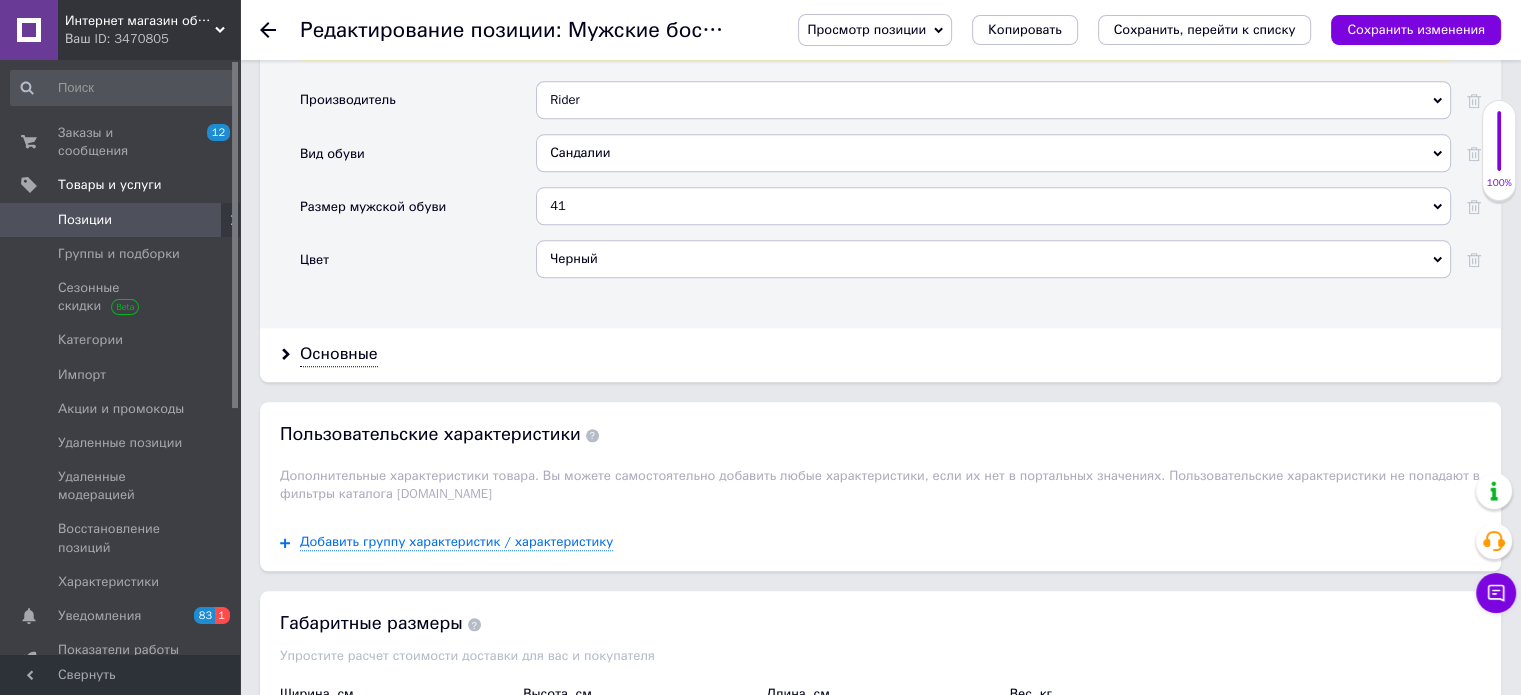 scroll, scrollTop: 1900, scrollLeft: 0, axis: vertical 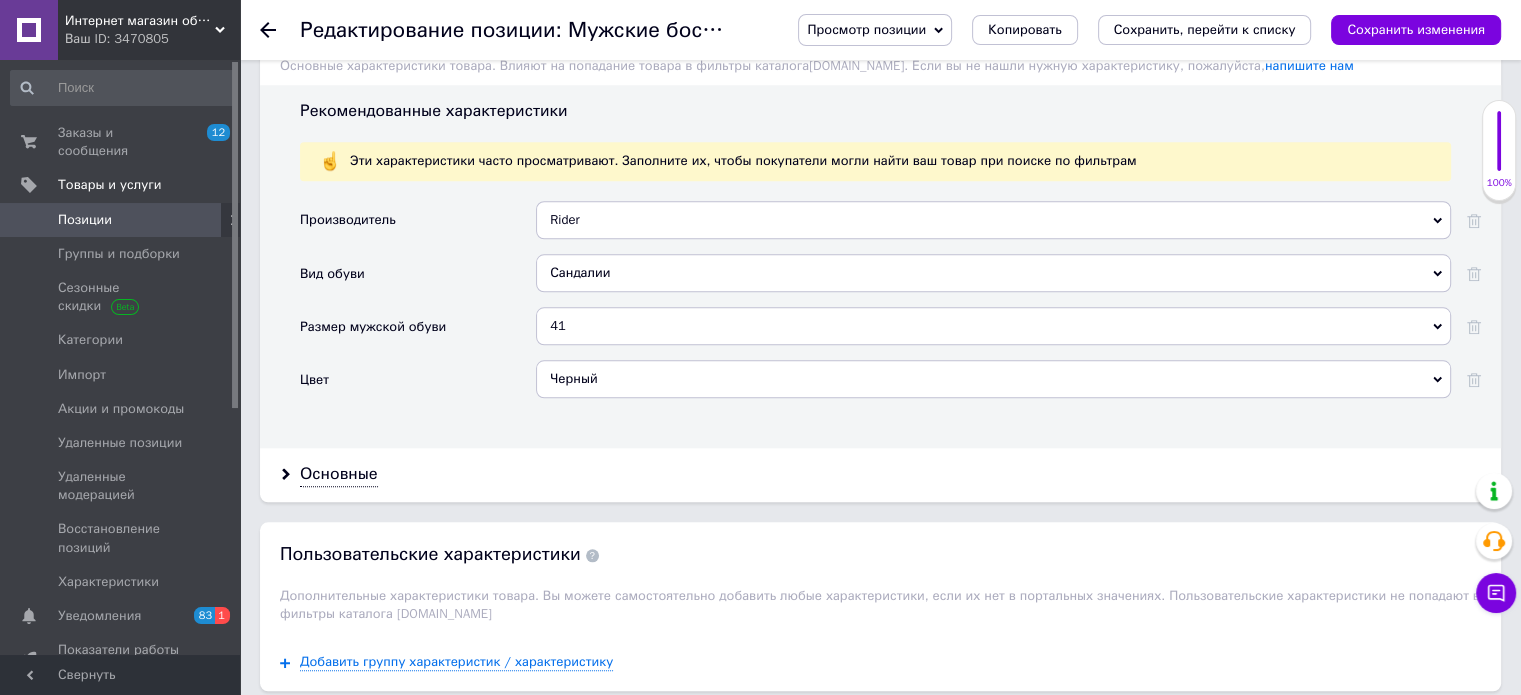click on "41" at bounding box center [993, 326] 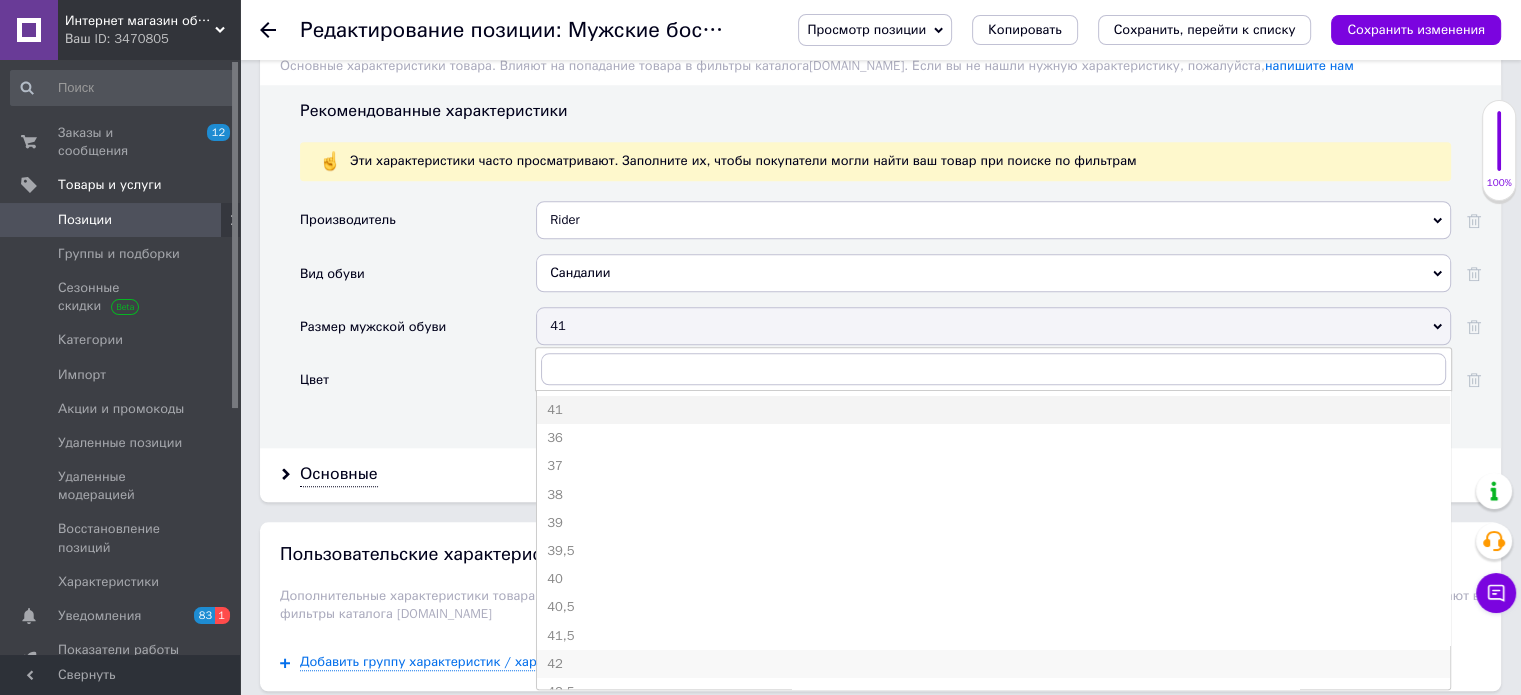 click on "42" at bounding box center [993, 664] 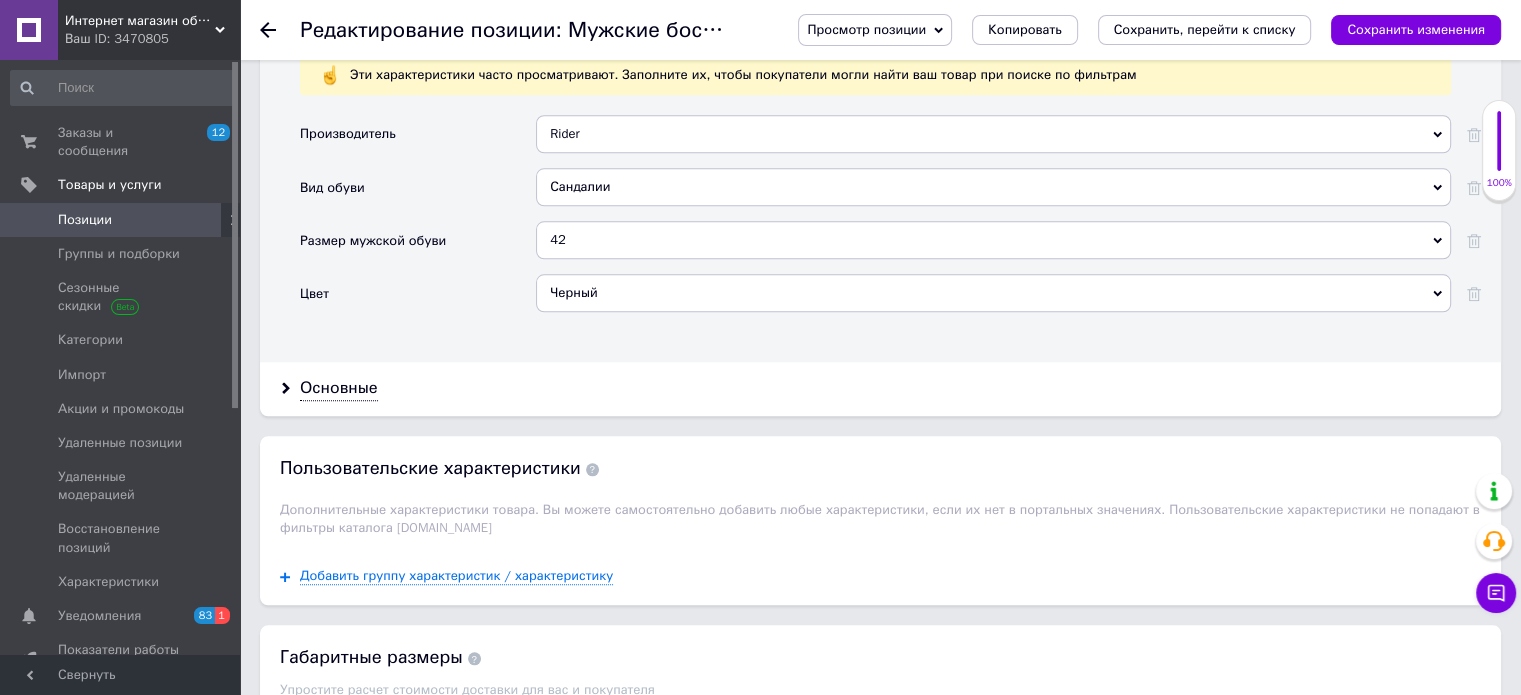 scroll, scrollTop: 1800, scrollLeft: 0, axis: vertical 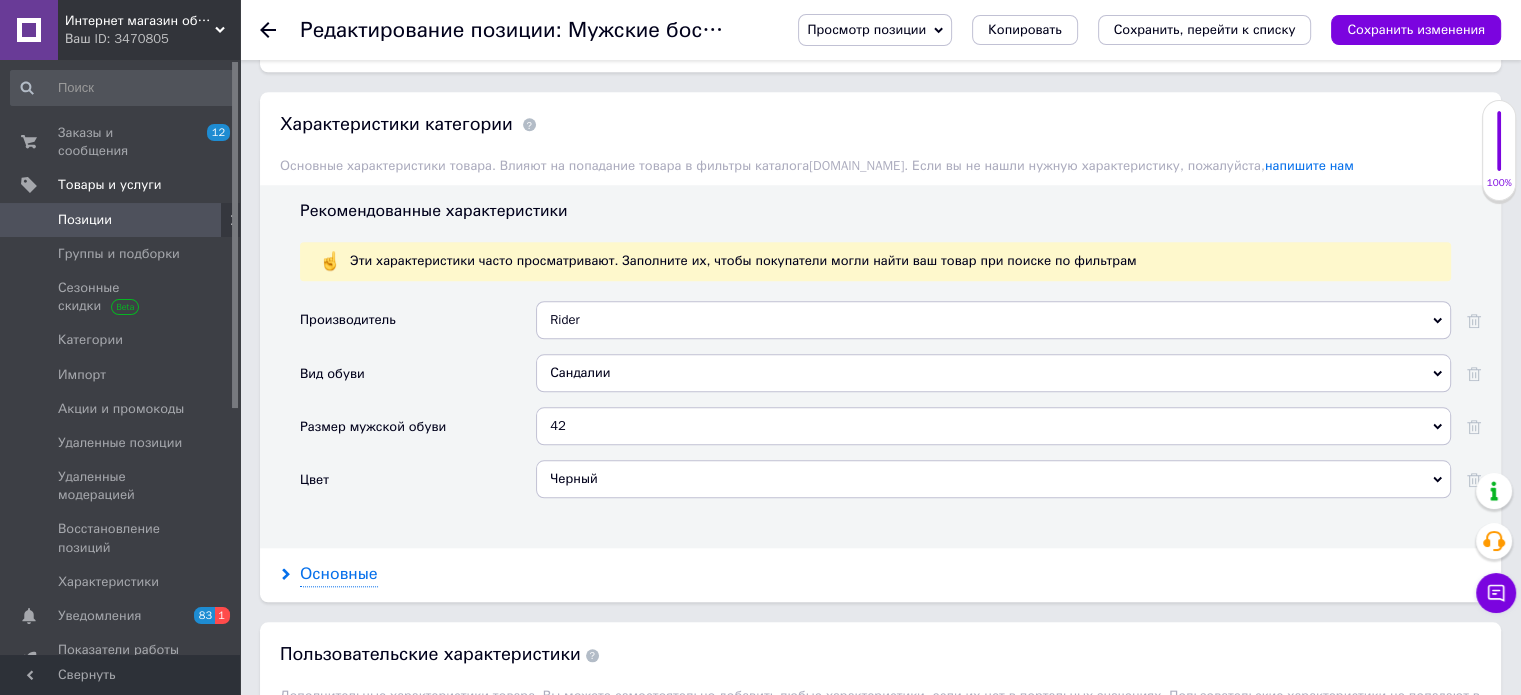 click on "Основные" at bounding box center (339, 574) 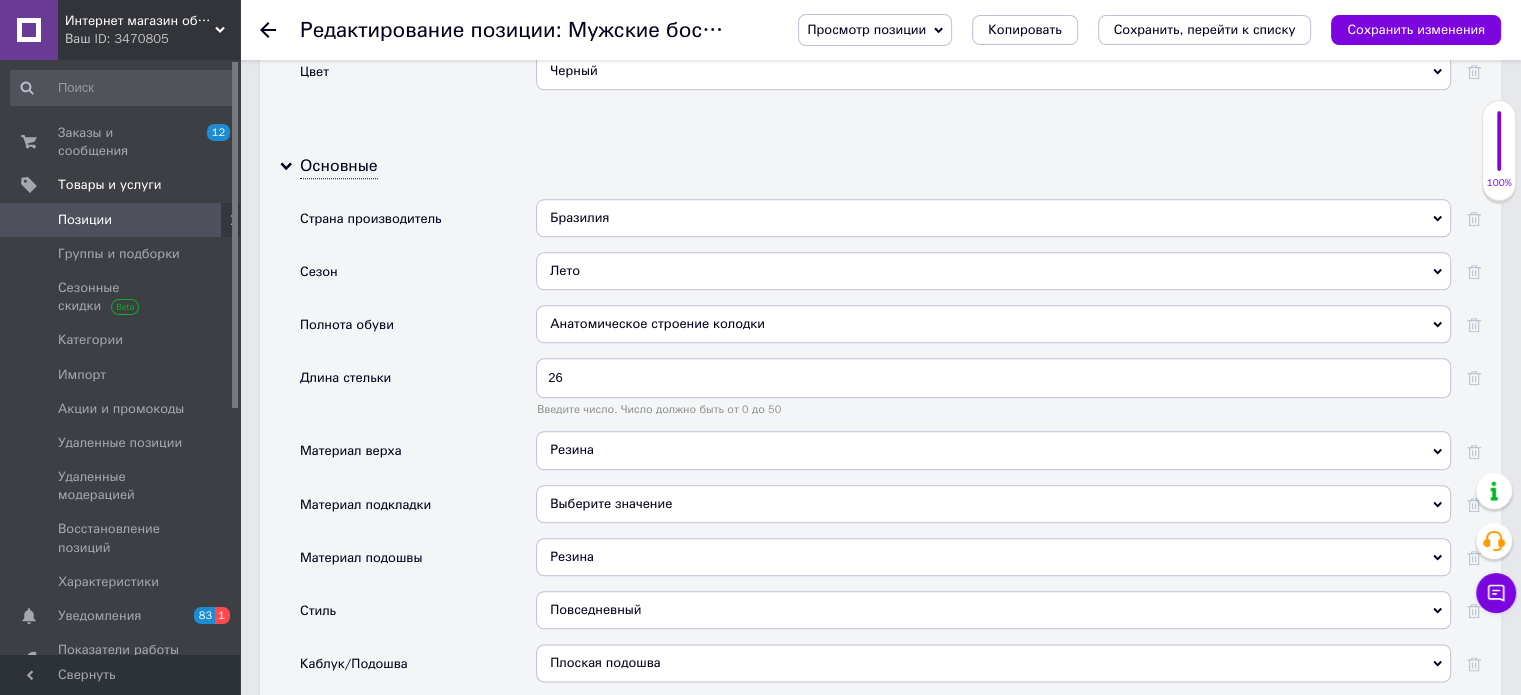 scroll, scrollTop: 2200, scrollLeft: 0, axis: vertical 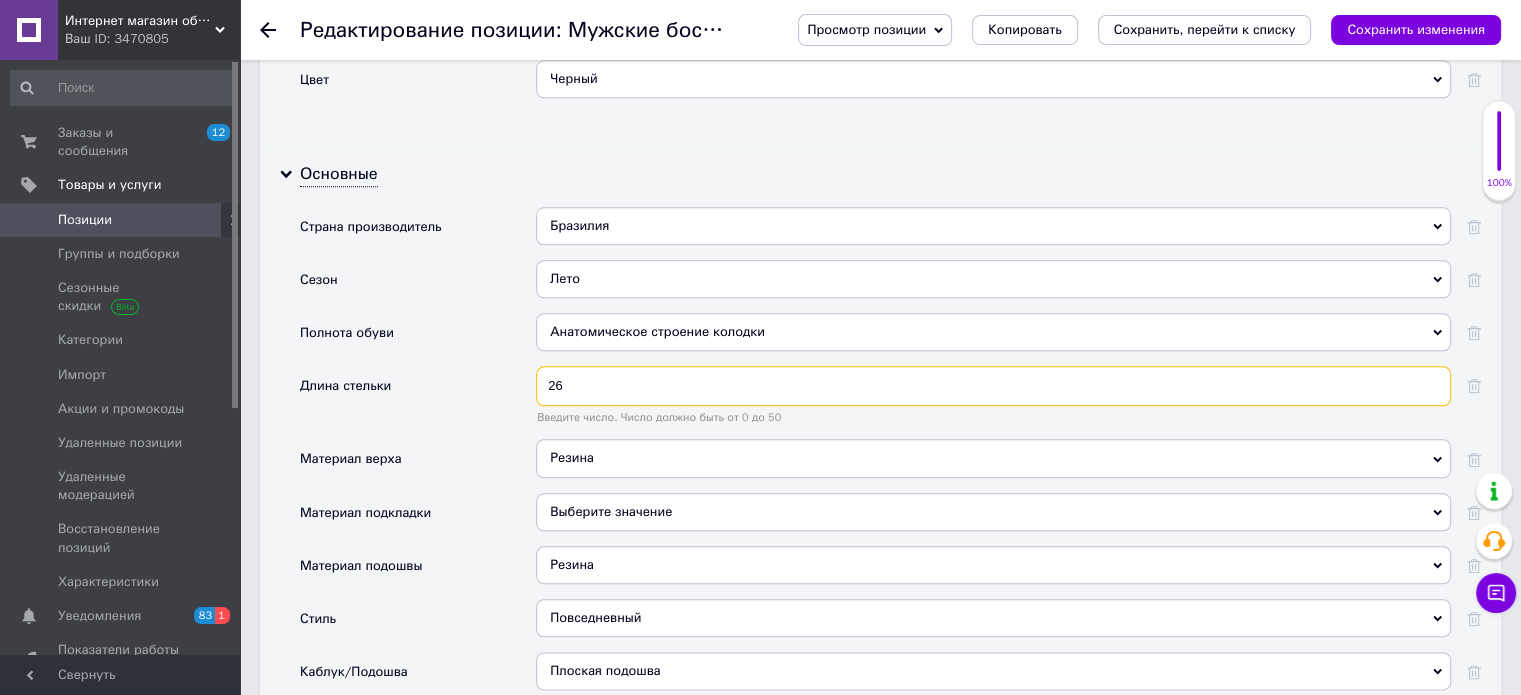 drag, startPoint x: 552, startPoint y: 378, endPoint x: 576, endPoint y: 379, distance: 24.020824 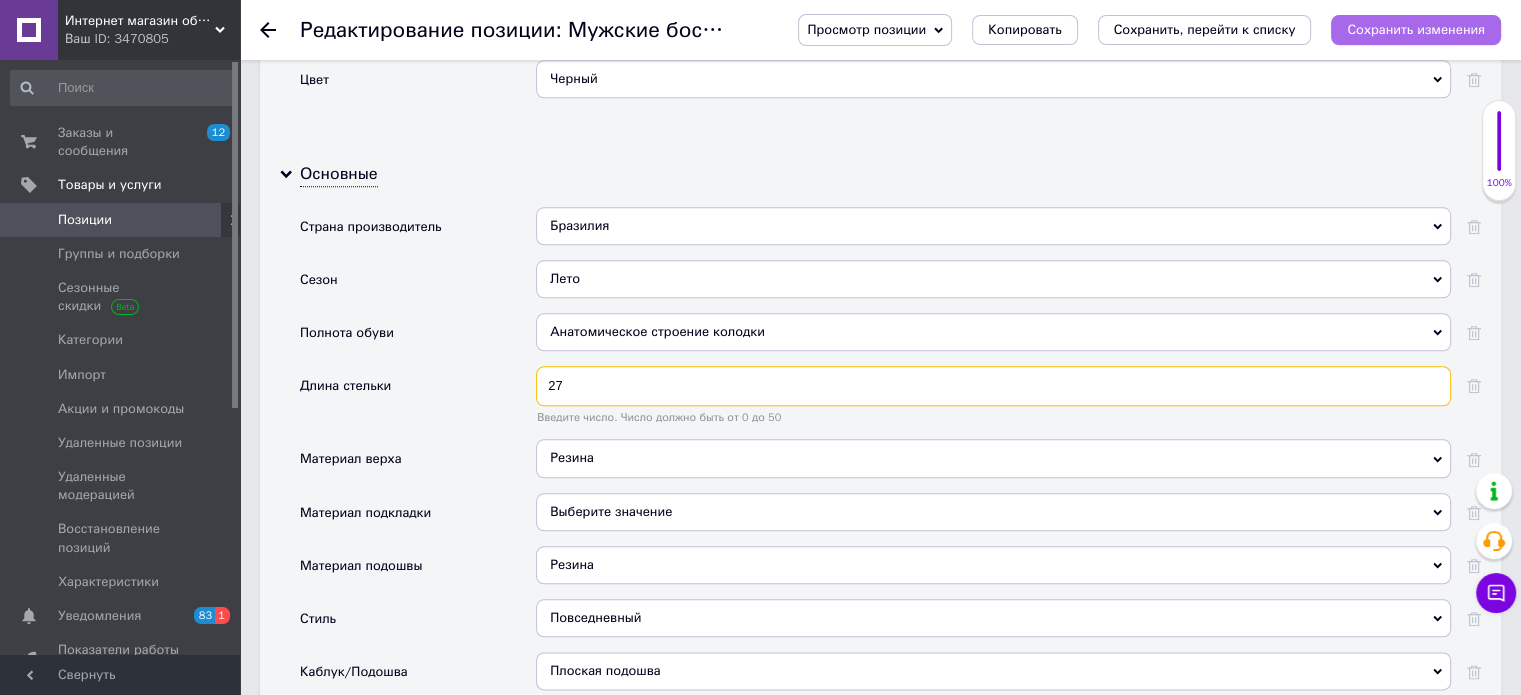 type on "27" 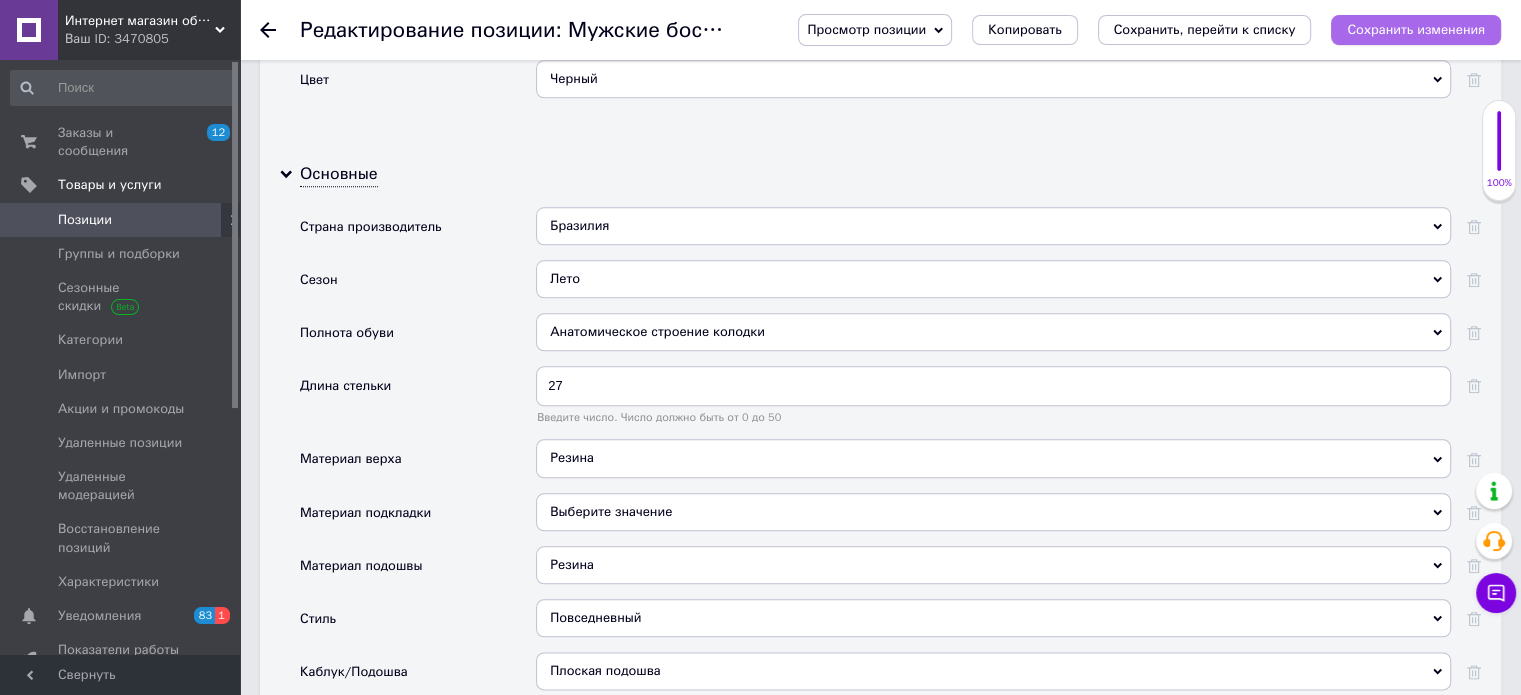 click on "Сохранить изменения" at bounding box center [1416, 29] 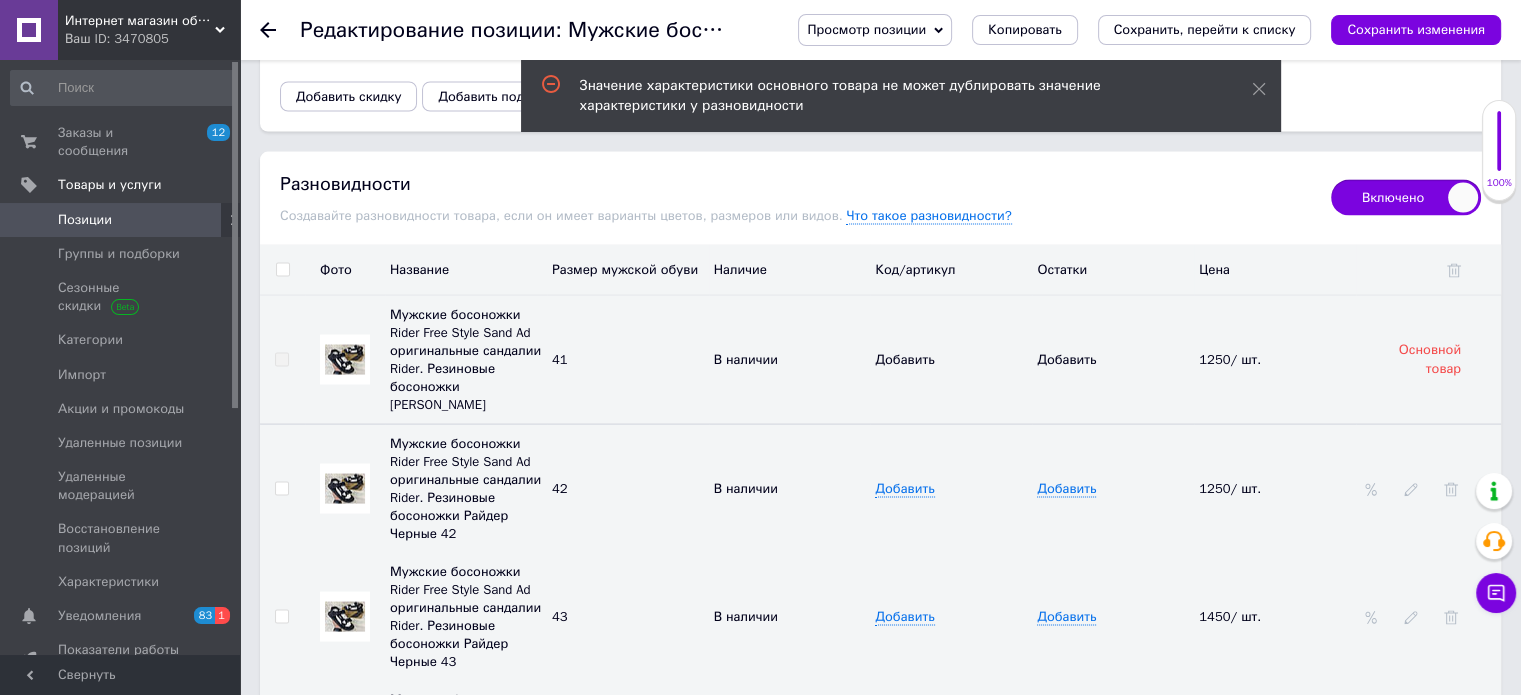 scroll, scrollTop: 4000, scrollLeft: 0, axis: vertical 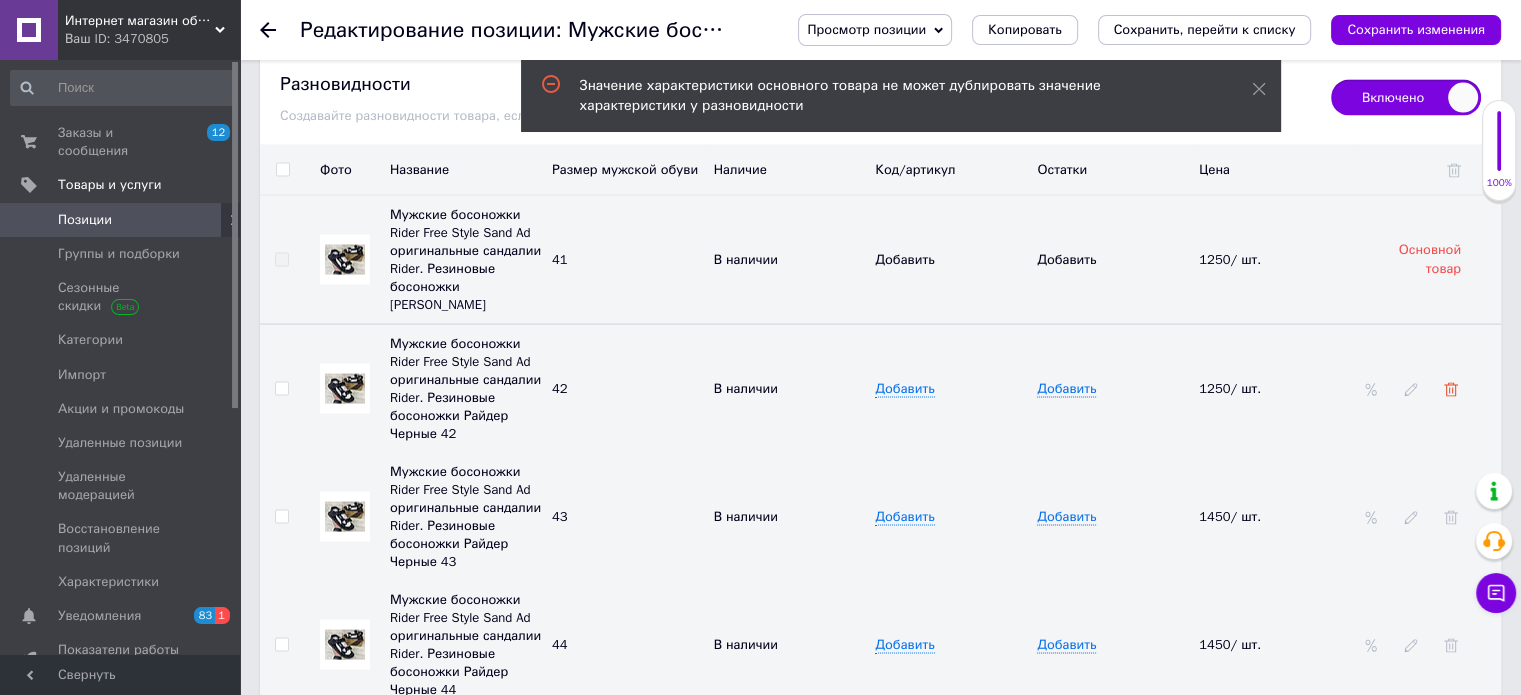 click 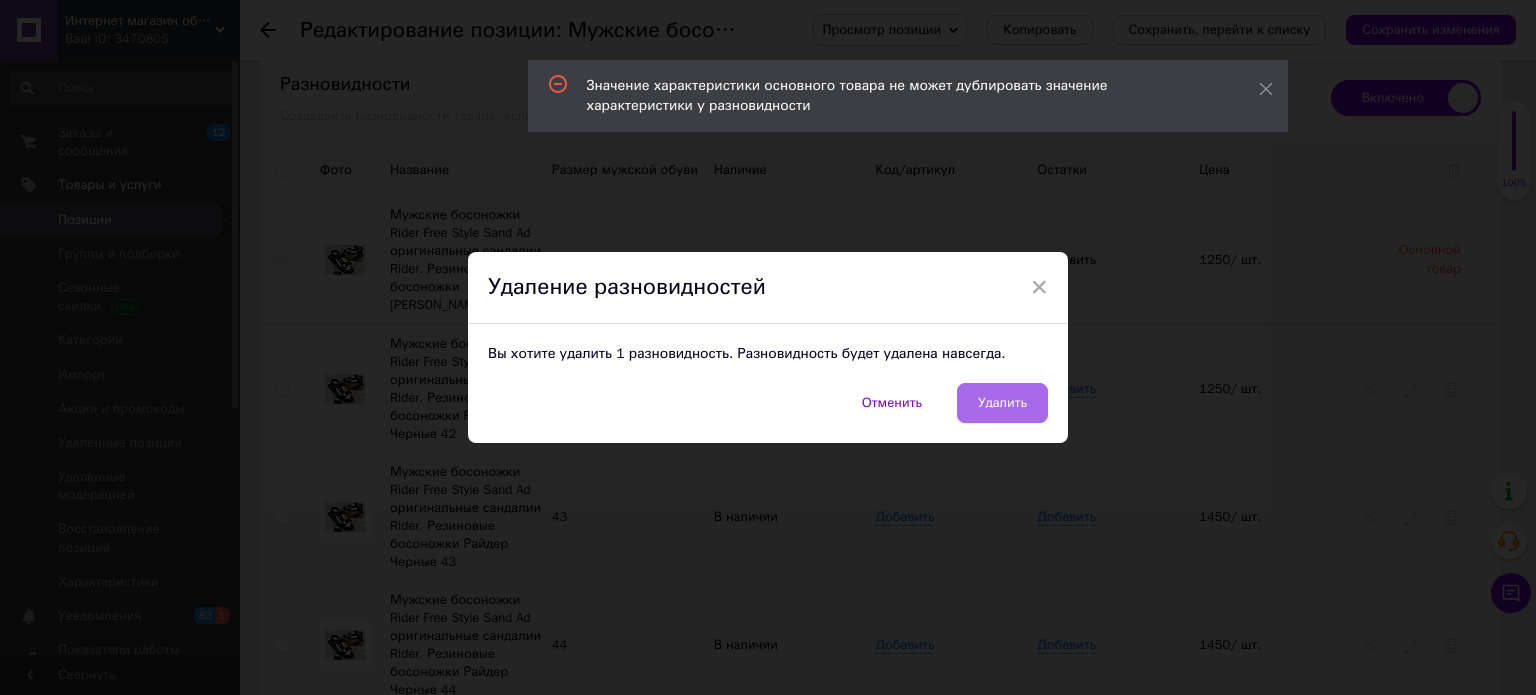 click on "Удалить" at bounding box center (1002, 403) 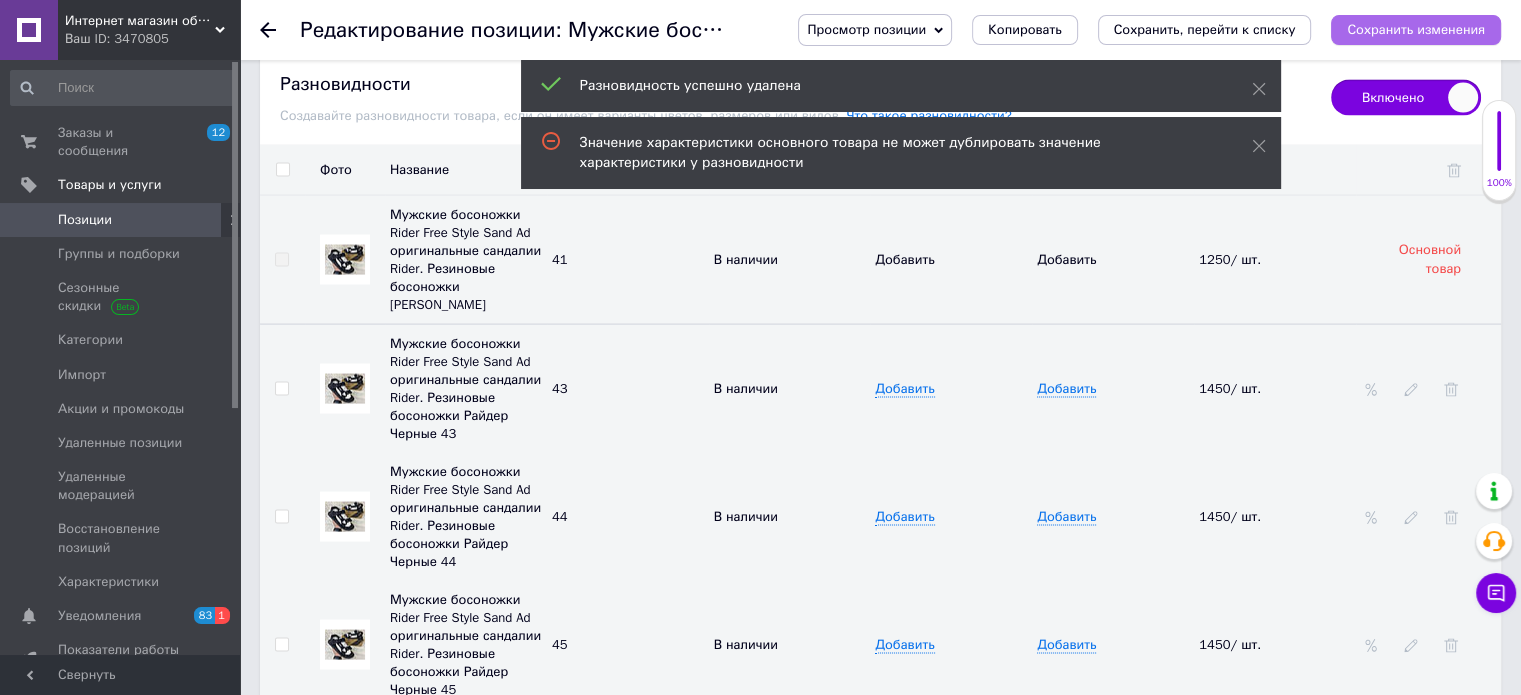 click on "Сохранить изменения" at bounding box center (1416, 30) 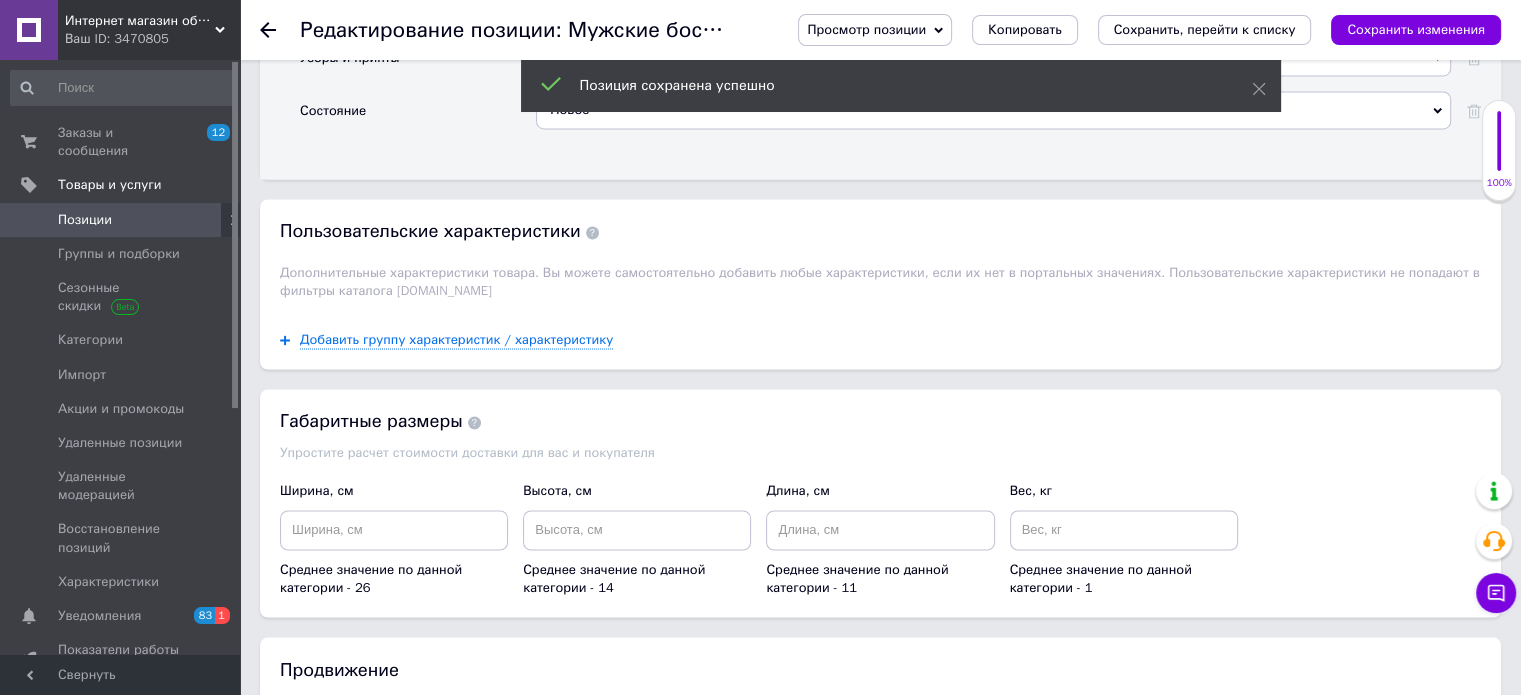 scroll, scrollTop: 3100, scrollLeft: 0, axis: vertical 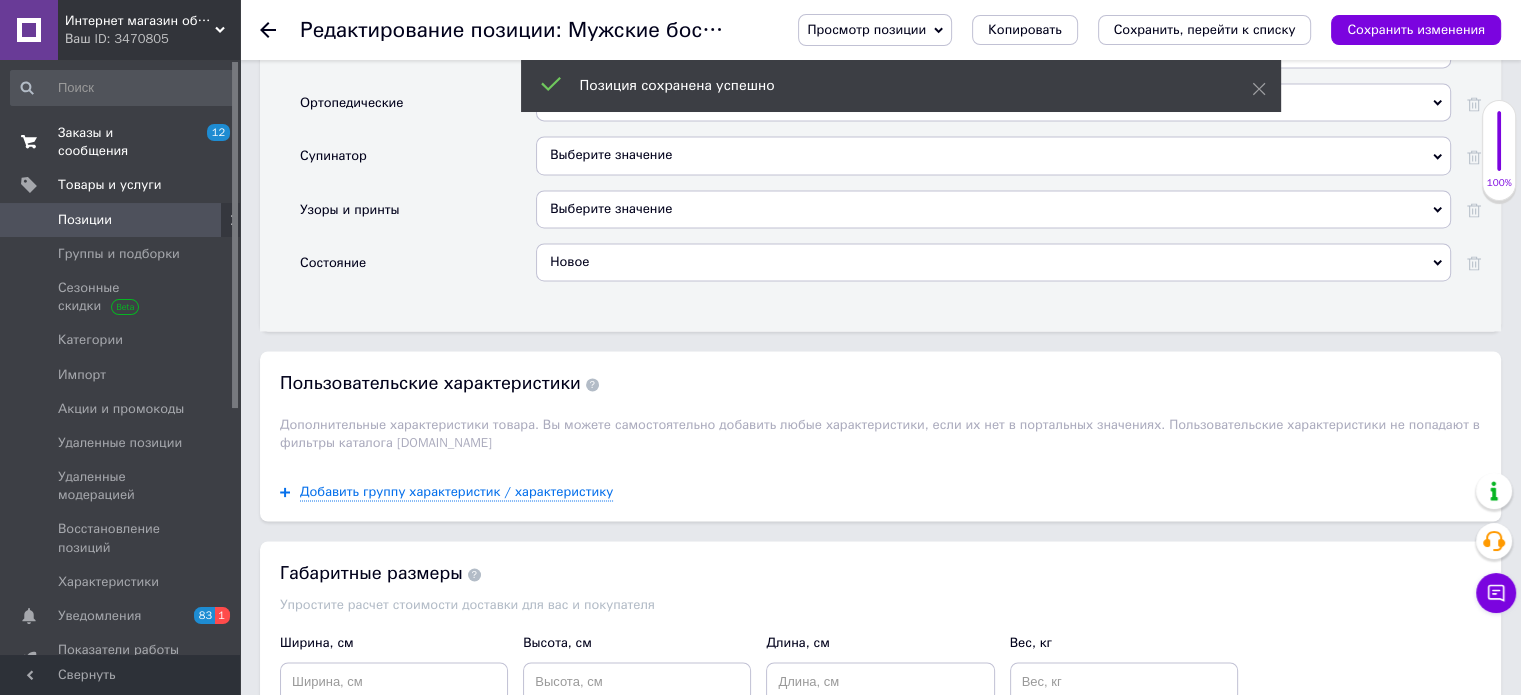 click on "Заказы и сообщения" at bounding box center [121, 142] 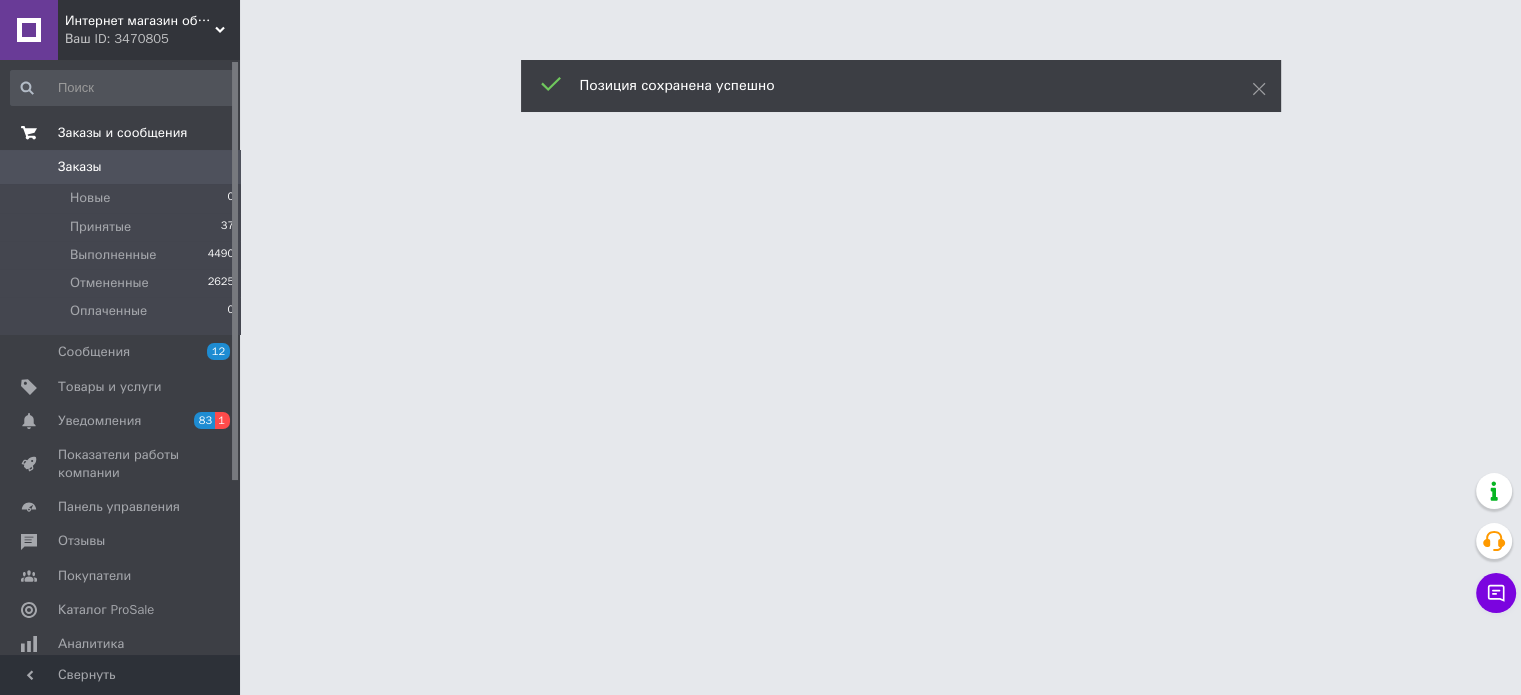 scroll, scrollTop: 0, scrollLeft: 0, axis: both 